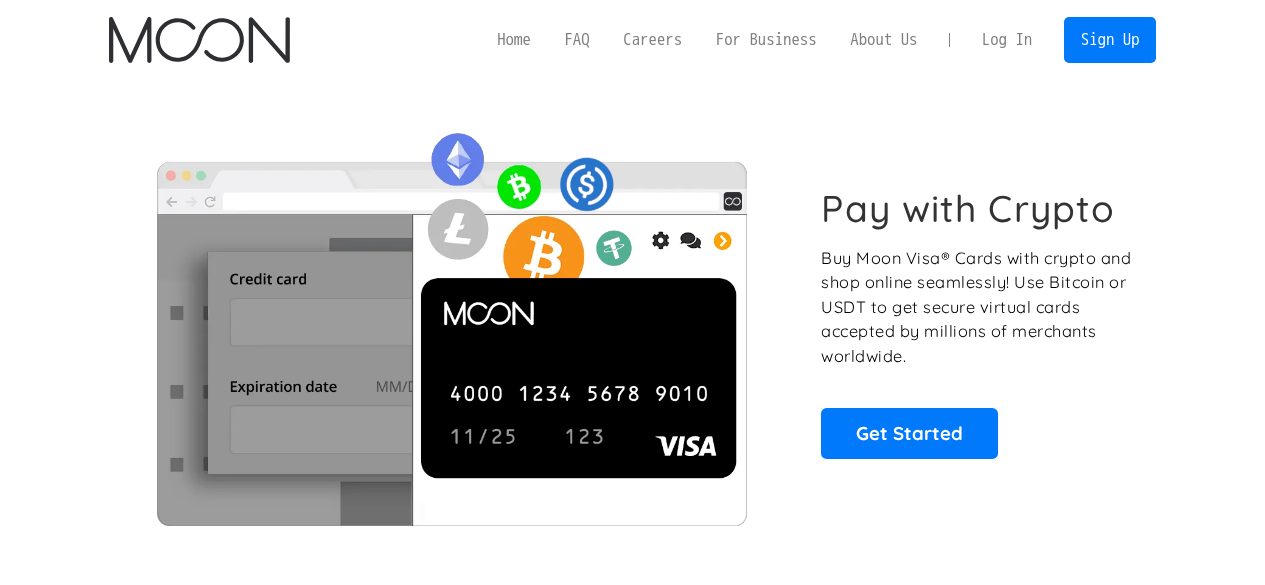 scroll, scrollTop: 0, scrollLeft: 0, axis: both 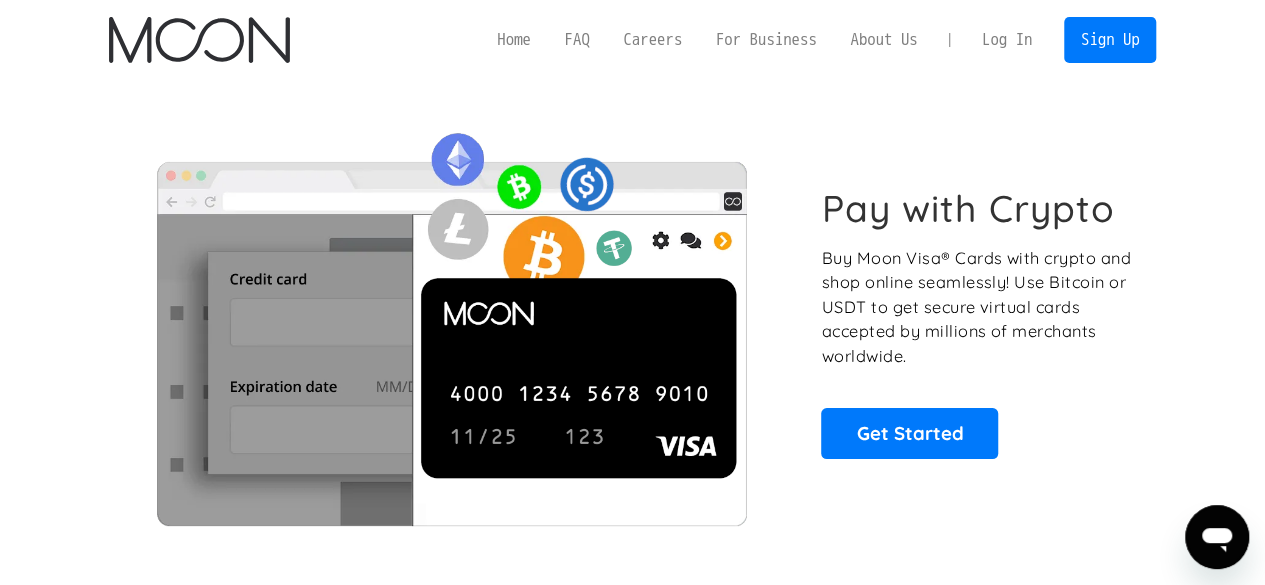 click on "Log In" at bounding box center [1007, 40] 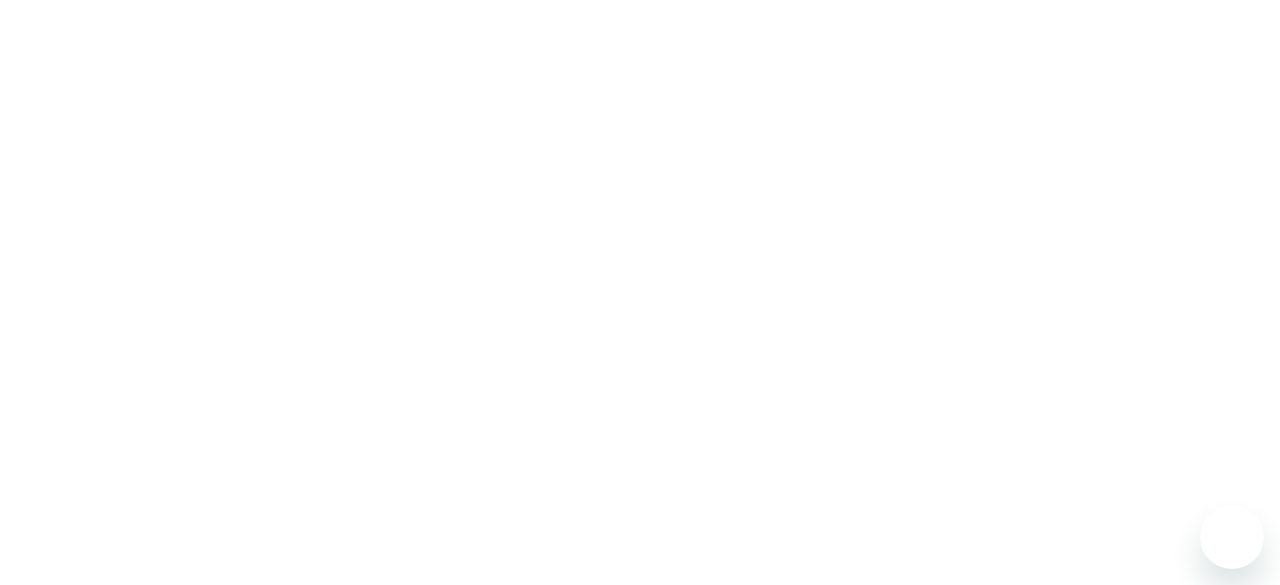 scroll, scrollTop: 0, scrollLeft: 0, axis: both 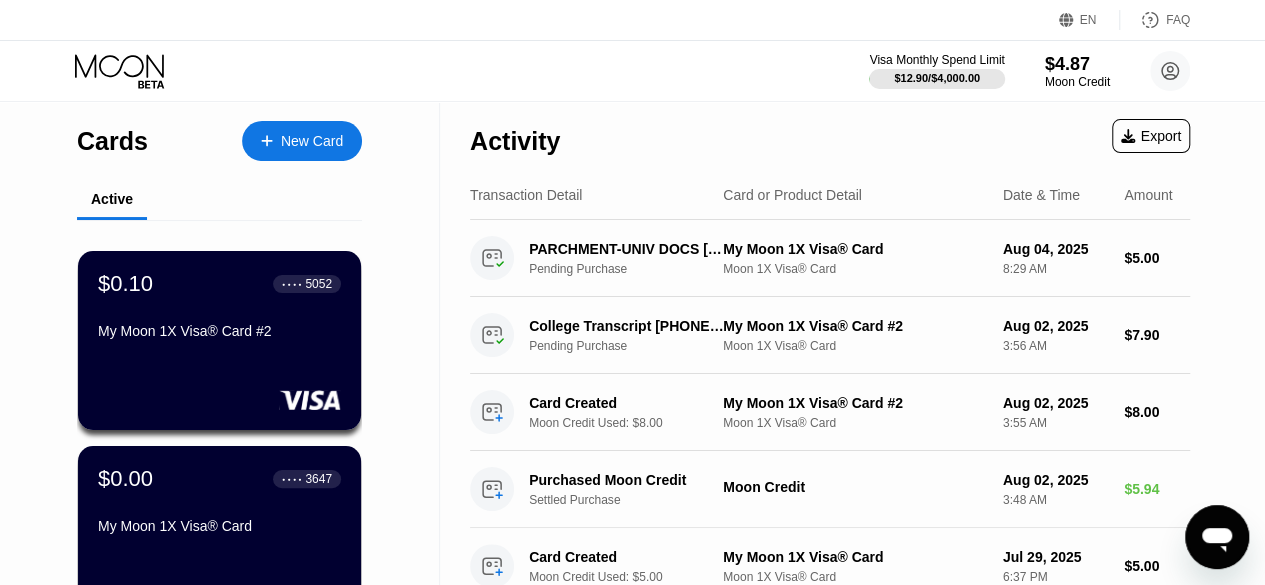click on "Moon Credit" at bounding box center [1077, 82] 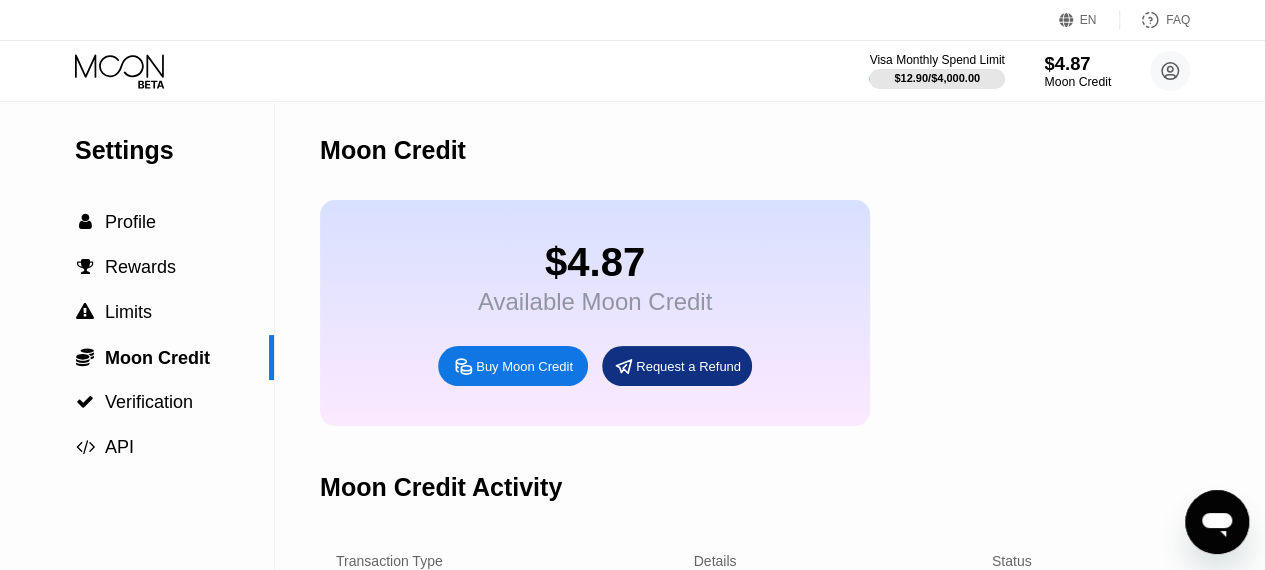click 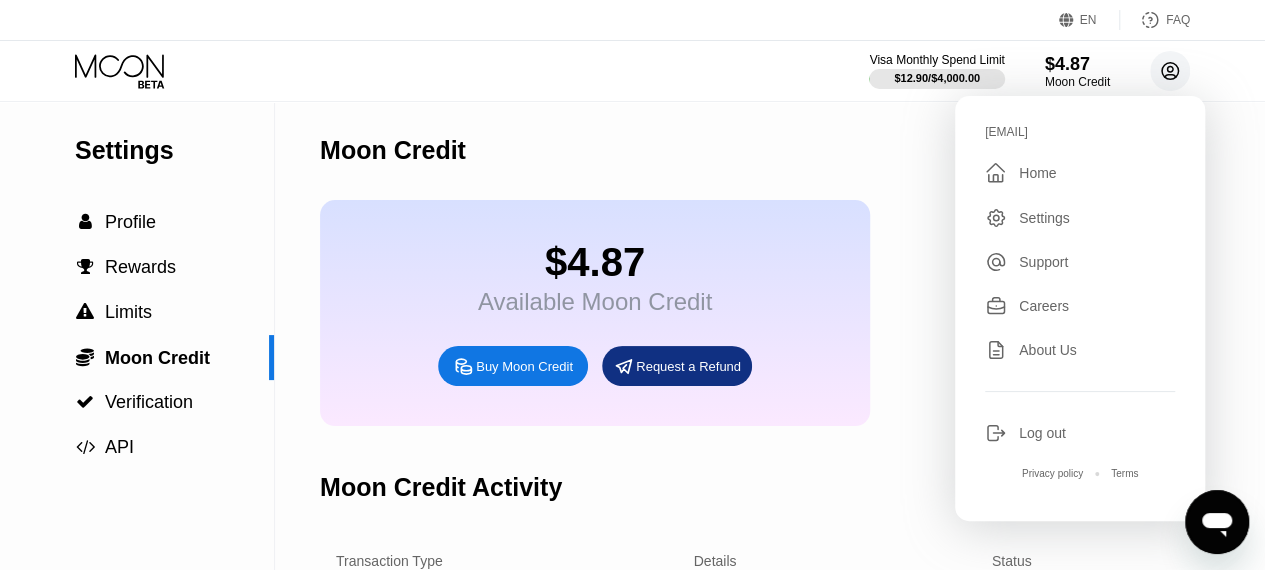 click on " Home" at bounding box center [1080, 173] 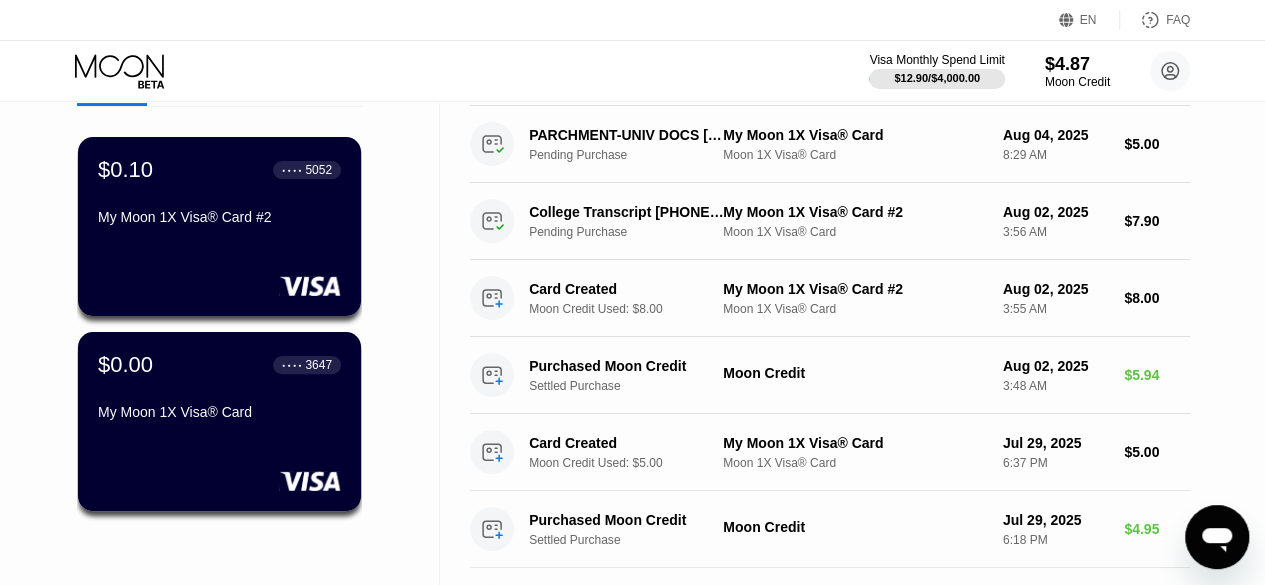 scroll, scrollTop: 115, scrollLeft: 0, axis: vertical 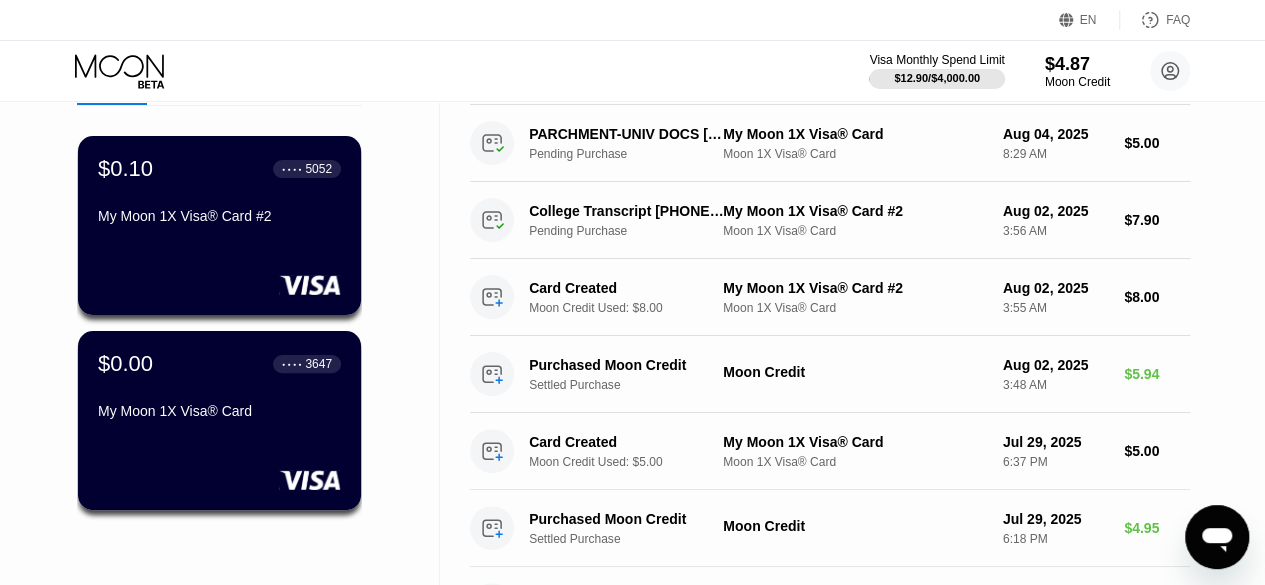 click on "$5.00" at bounding box center (1157, 143) 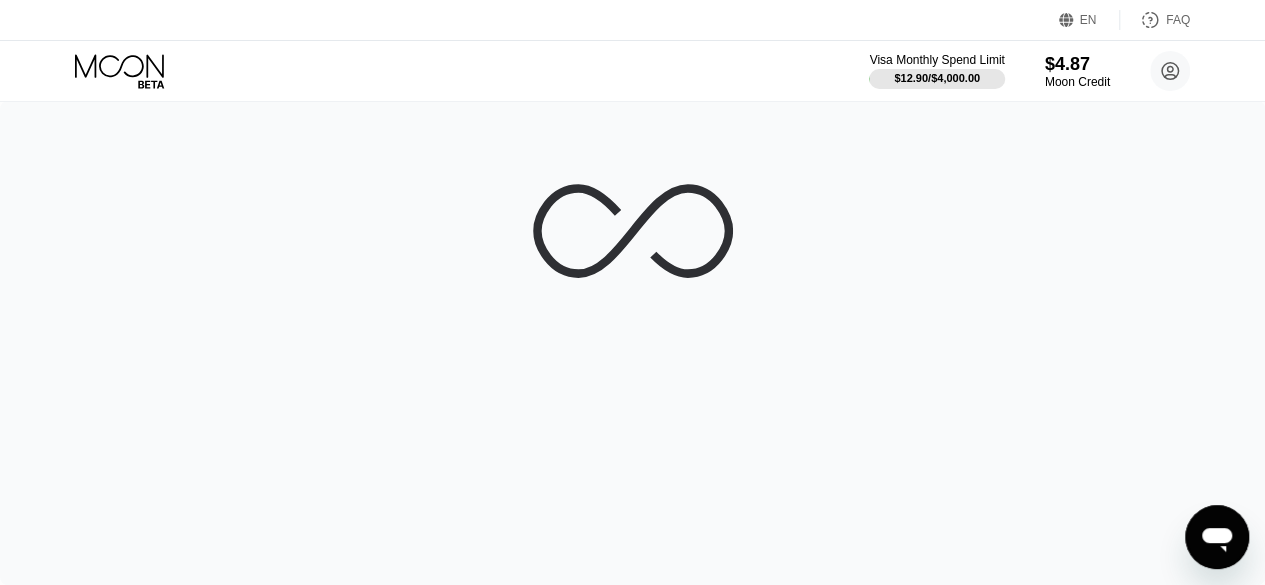 scroll, scrollTop: 0, scrollLeft: 0, axis: both 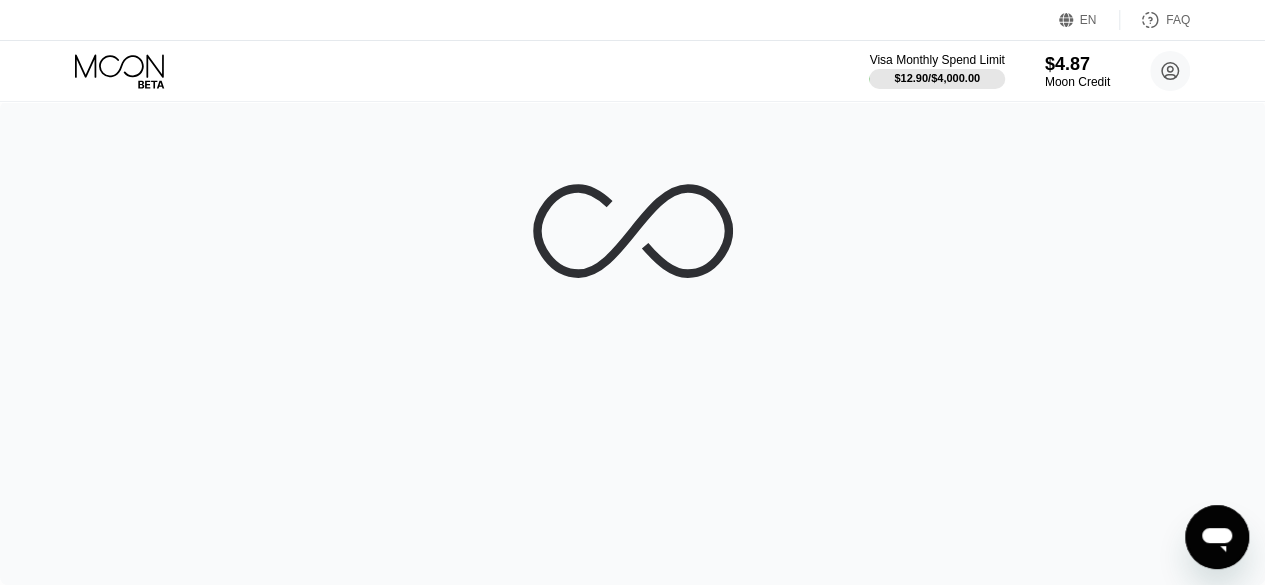 click on "$4.87" at bounding box center (1077, 64) 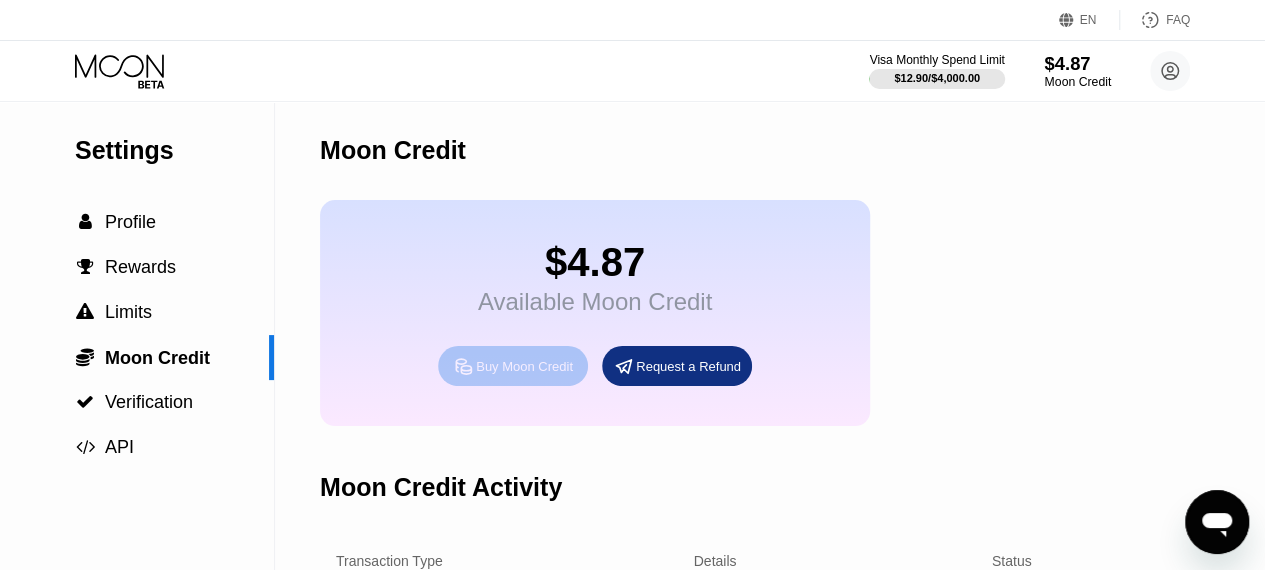 click on "Buy Moon Credit" at bounding box center [524, 366] 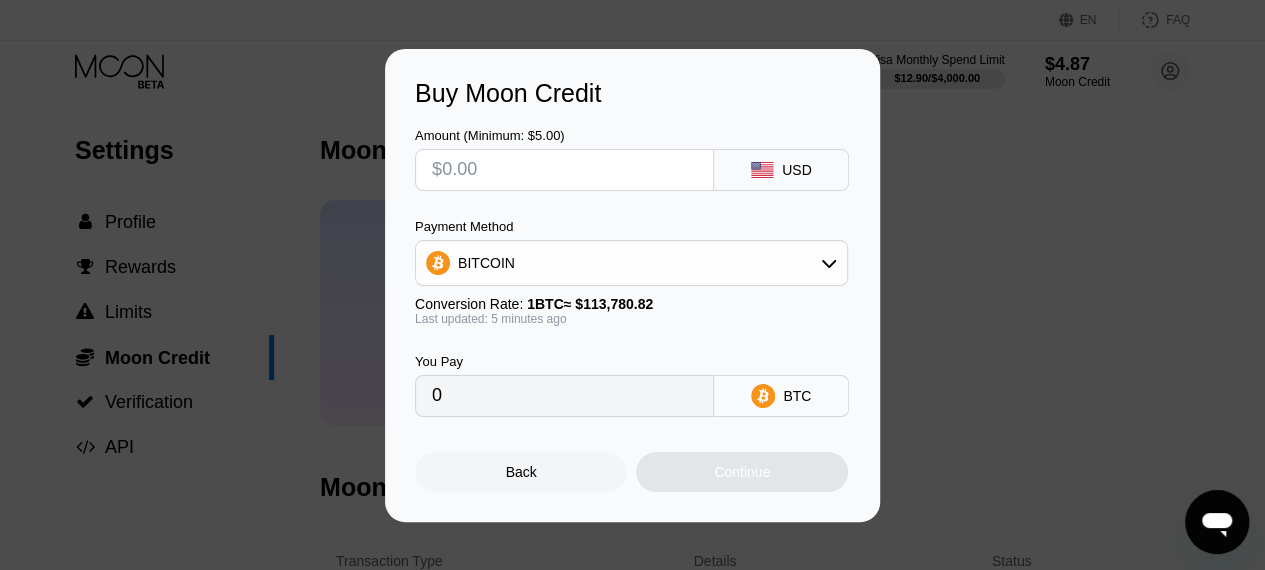 click 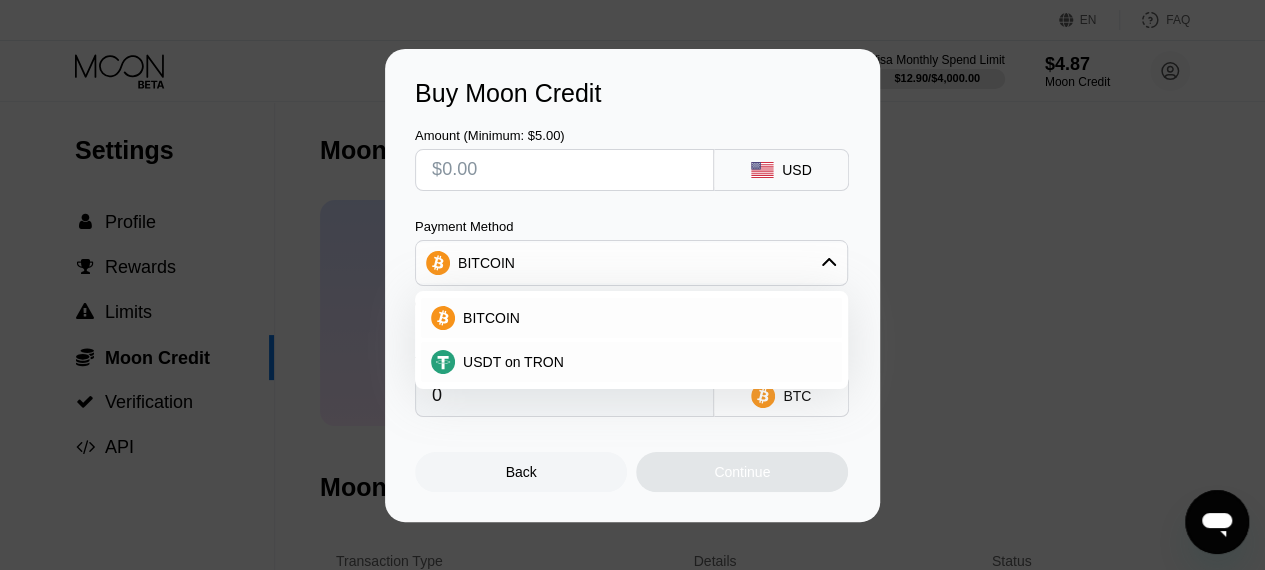 click on "USDT on TRON" at bounding box center (643, 362) 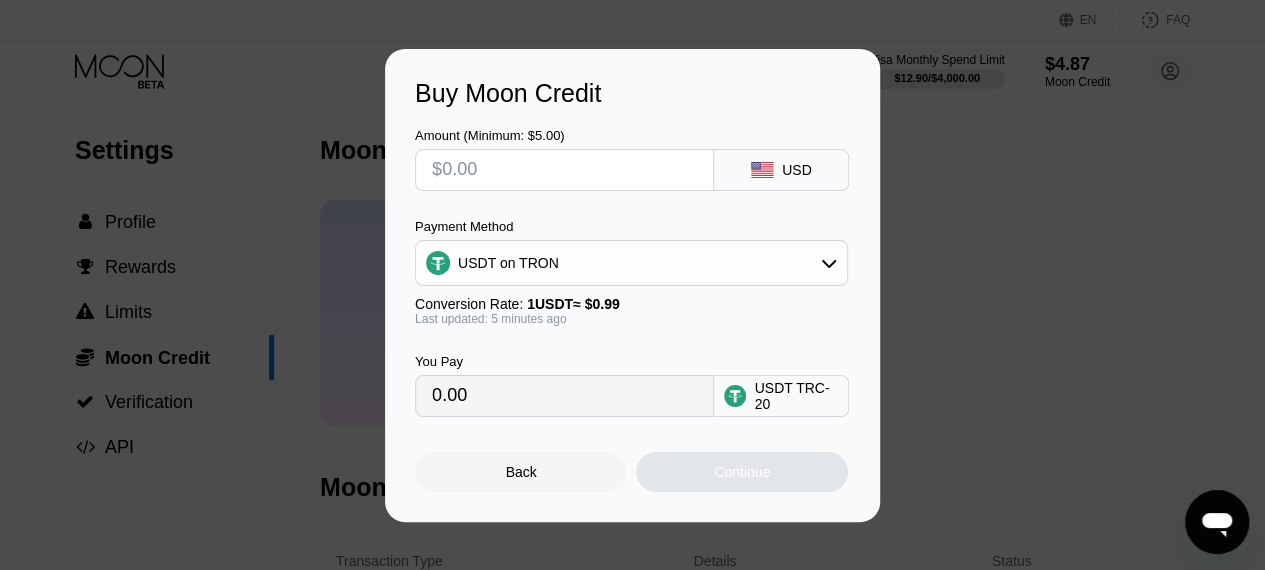 click at bounding box center [564, 170] 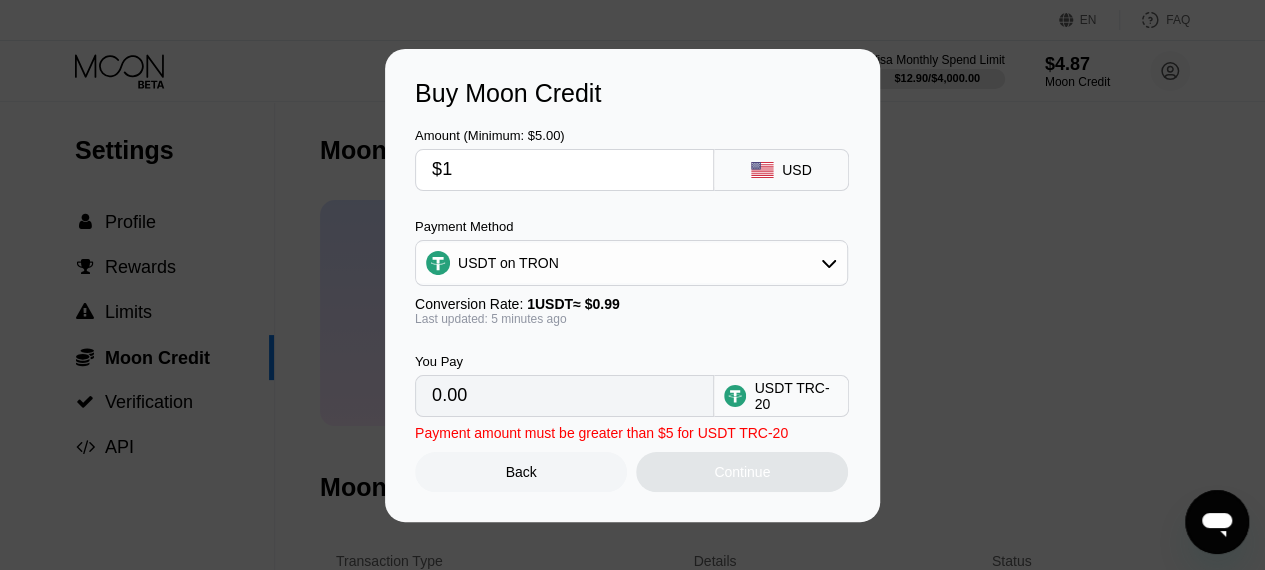 type on "1.01" 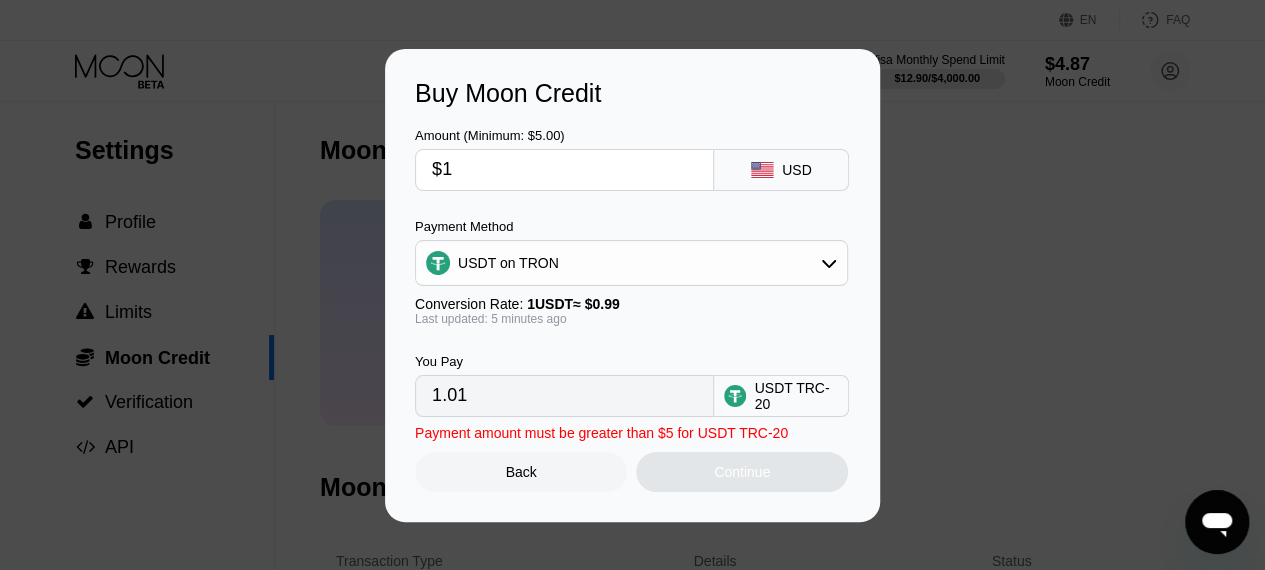 type 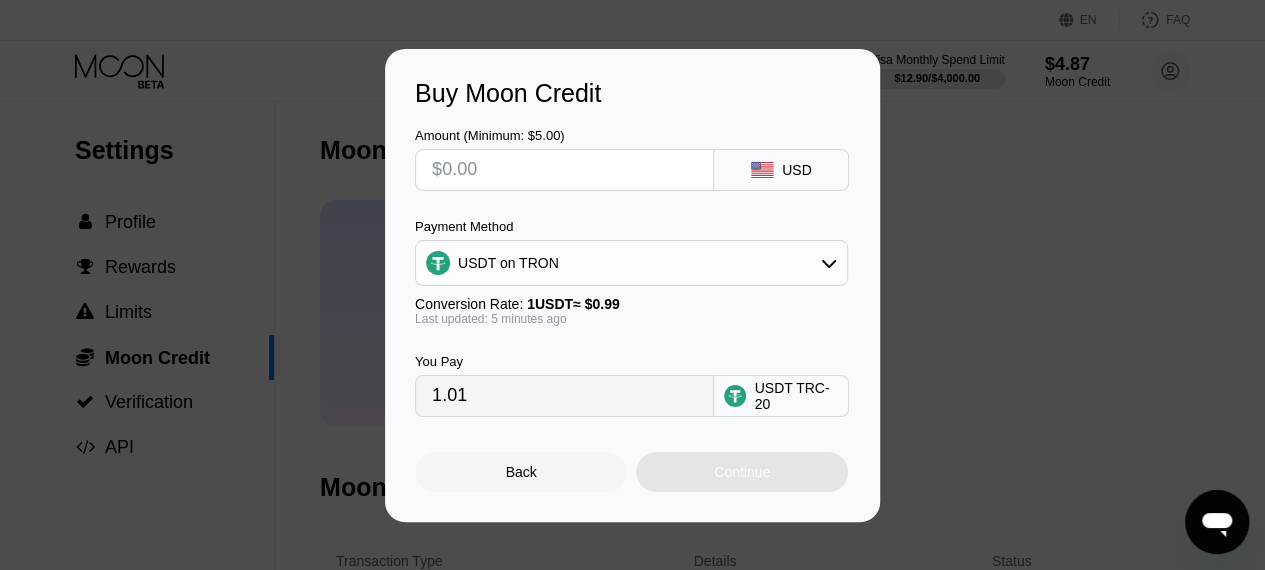 type on "0.00" 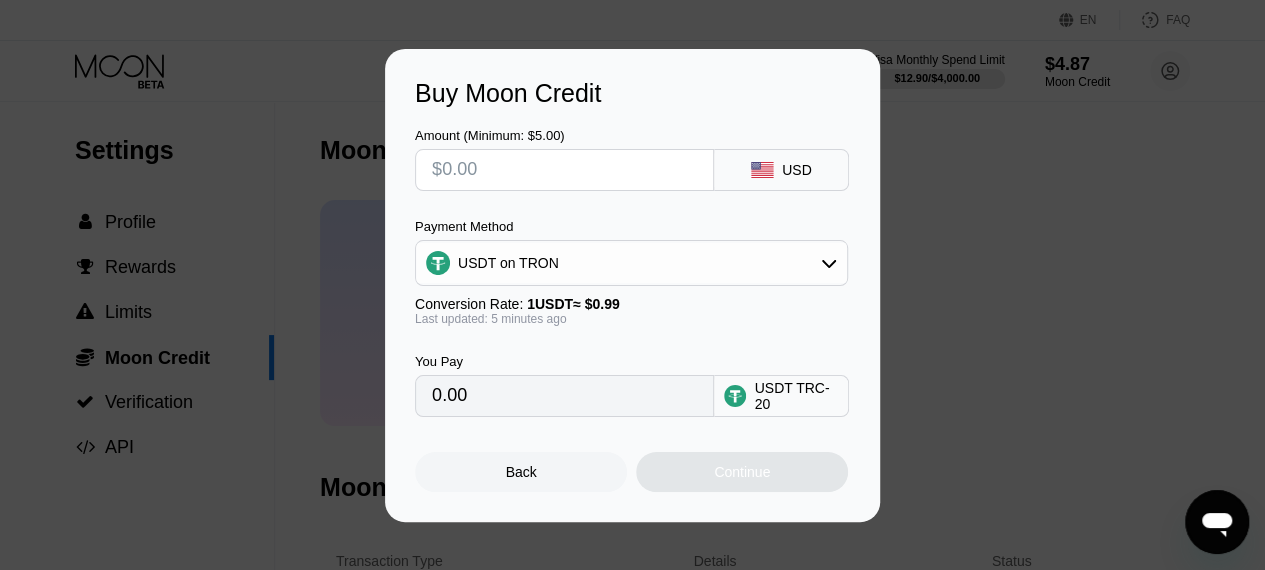 type on "$8" 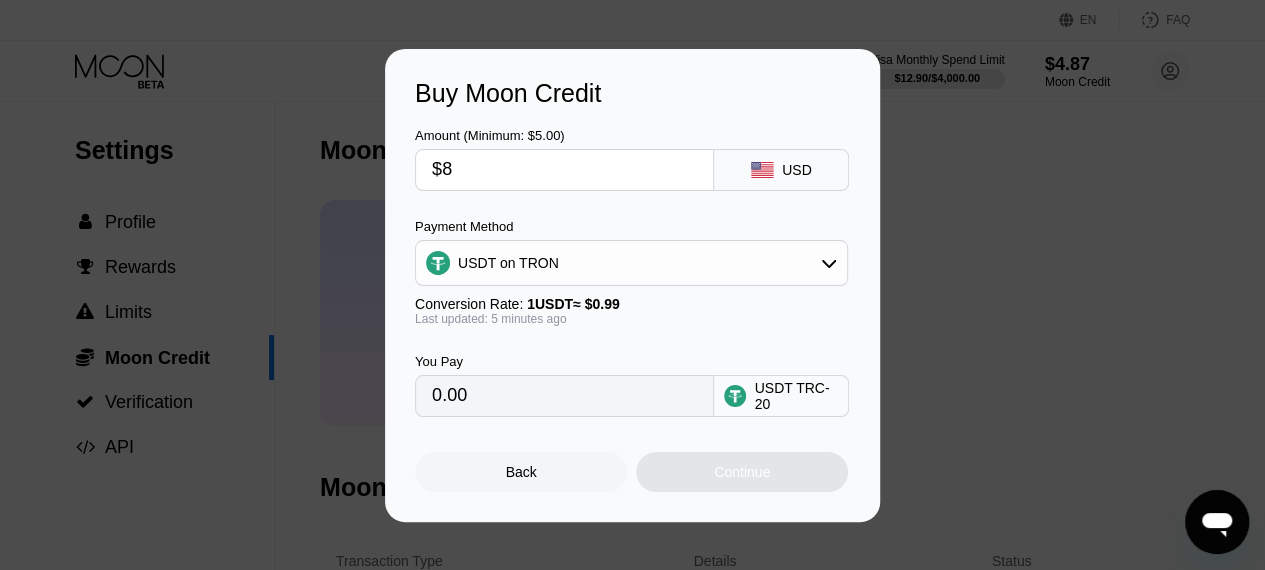 type on "8.08" 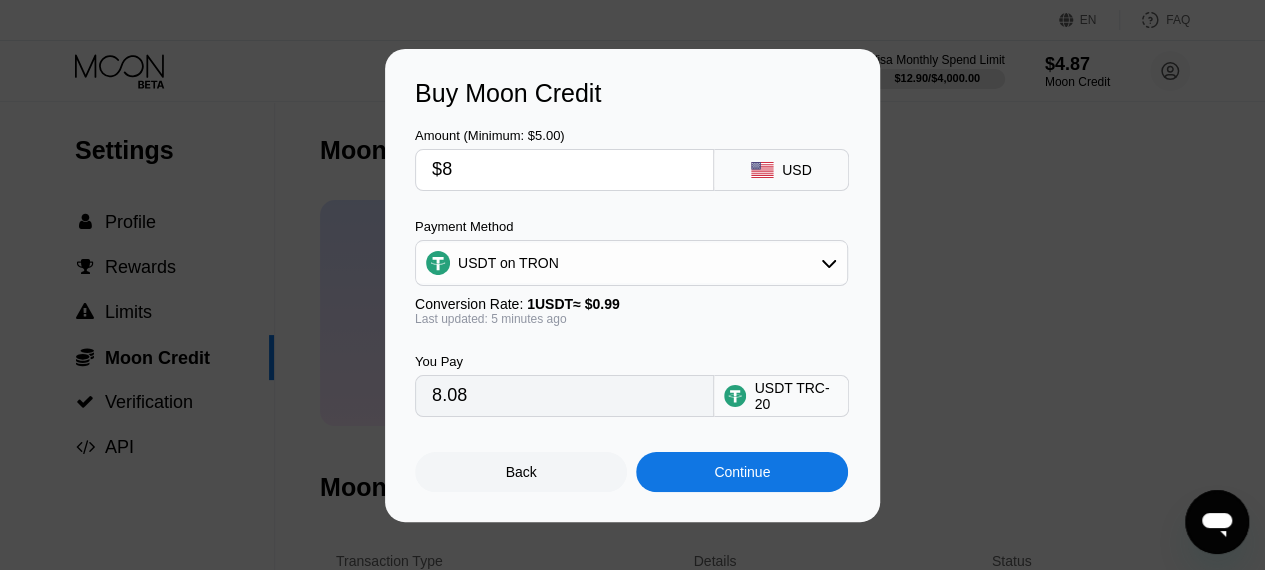 click on "Continue" at bounding box center [742, 472] 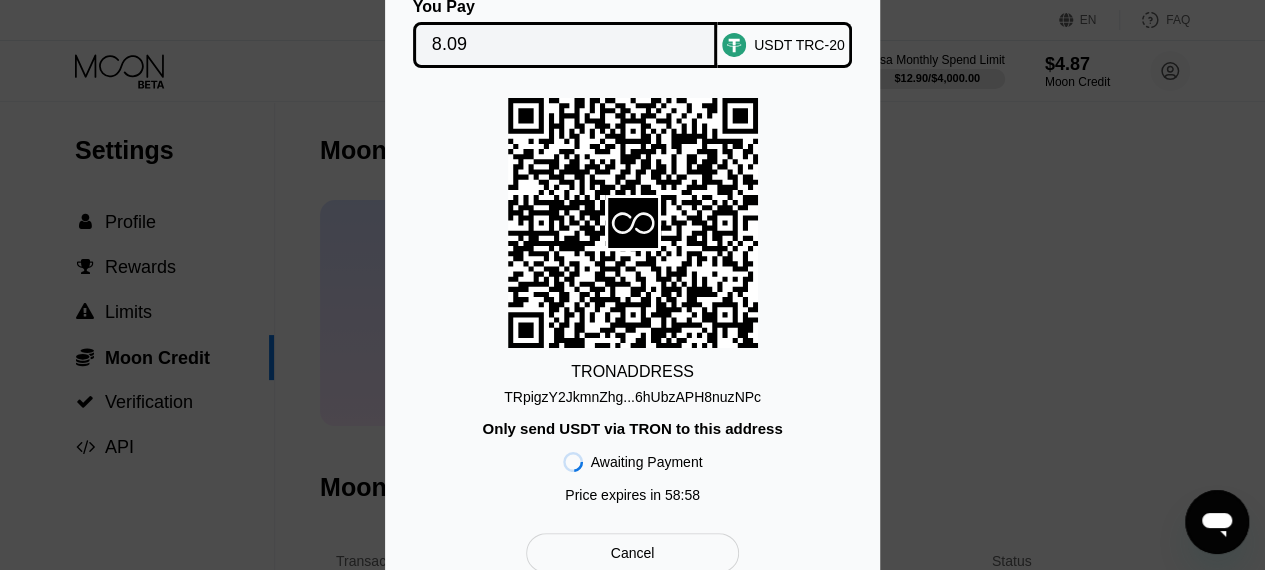 click on "TRpigzY2JkmnZhg...6hUbzAPH8nuzNPc" at bounding box center [632, 397] 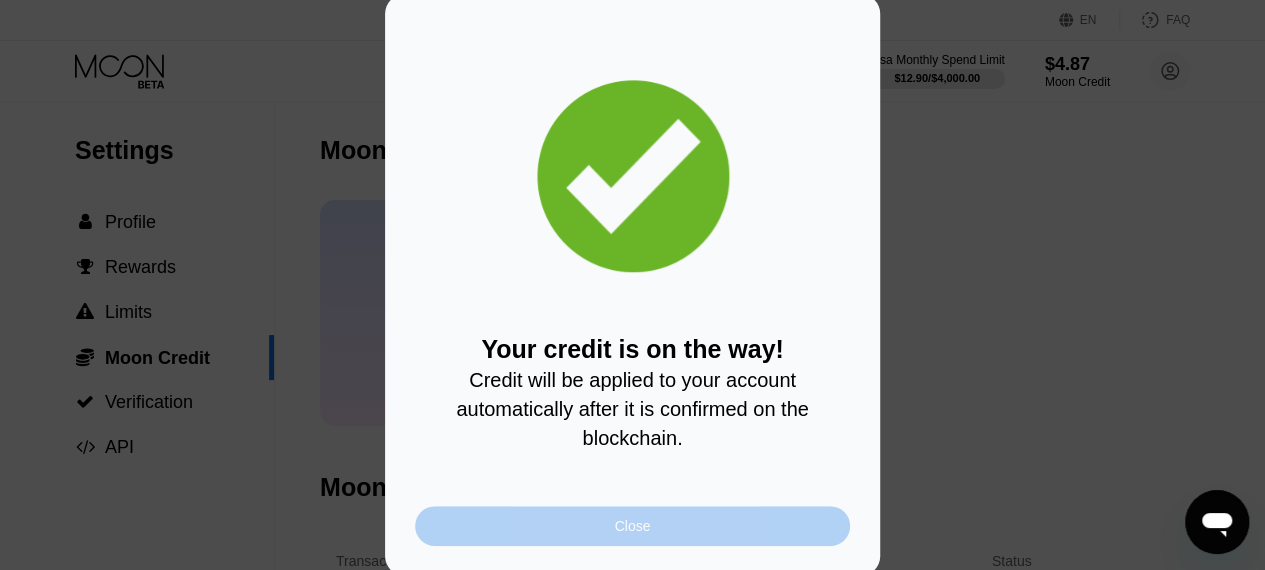 click on "Close" at bounding box center [632, 526] 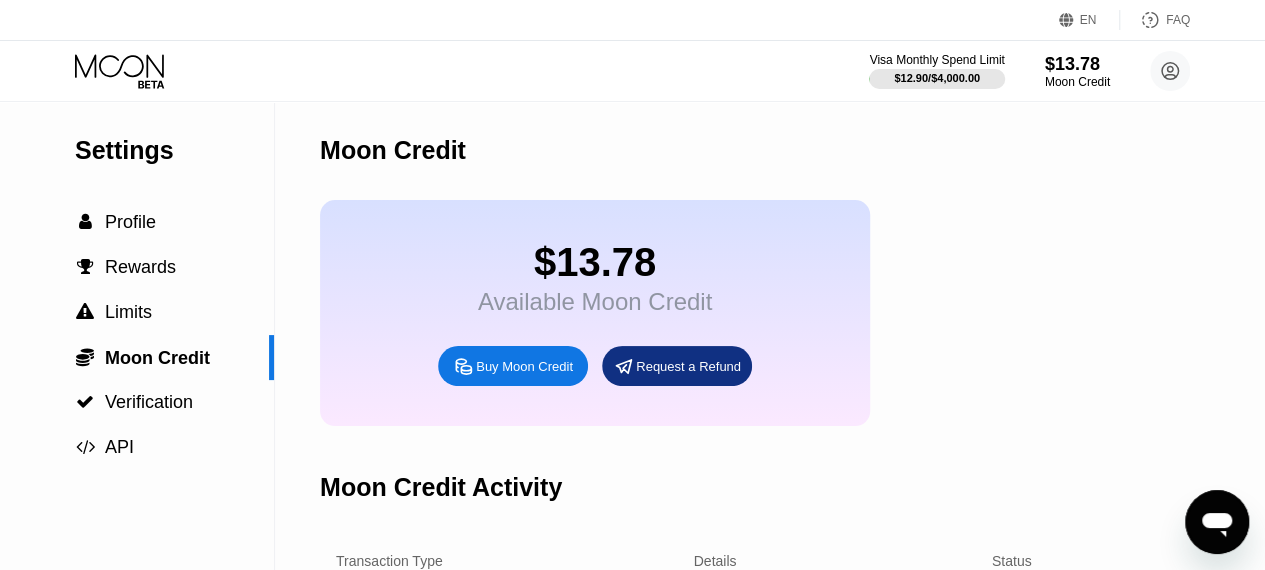 click on "Moon Credit" at bounding box center [842, 150] 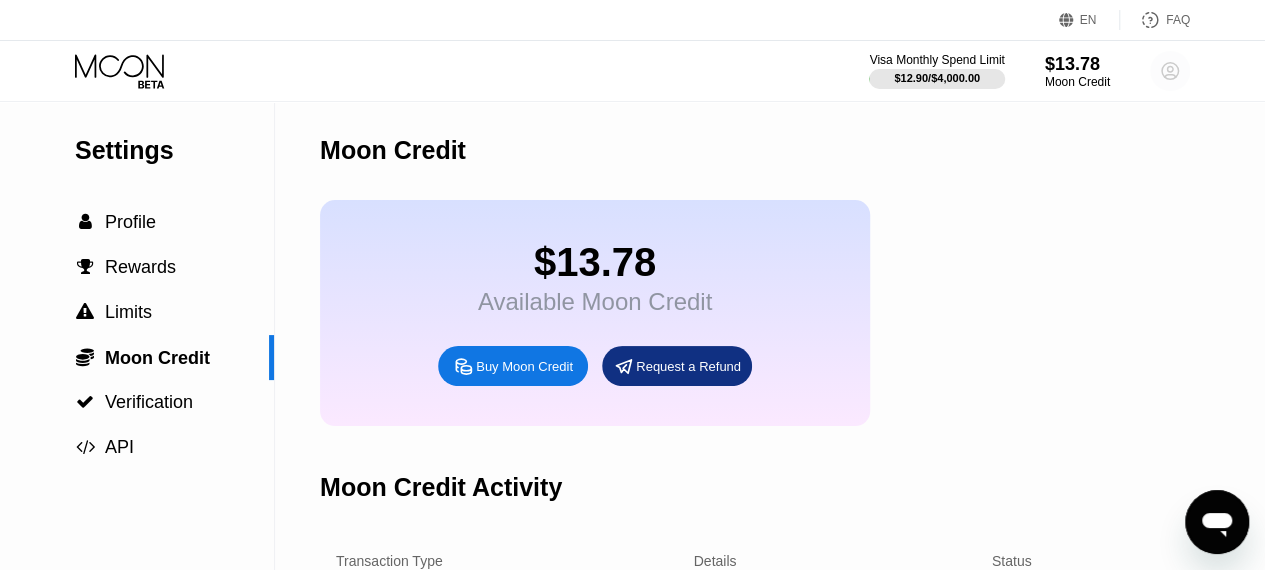 click 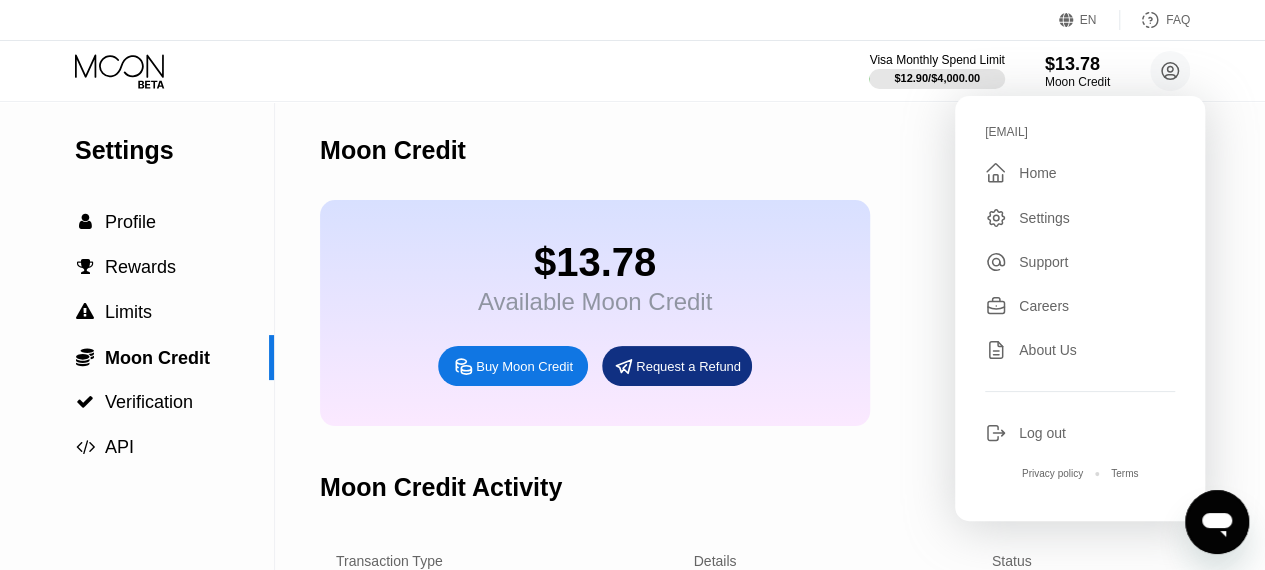 click on "Home" at bounding box center (1037, 173) 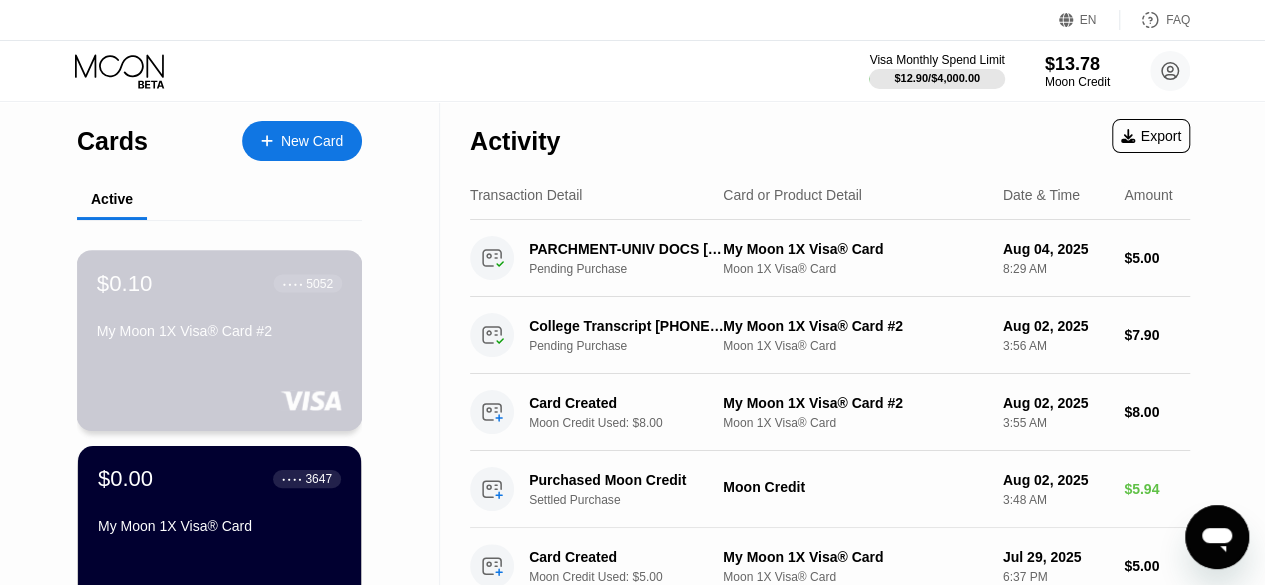 click on "$[PRICE] ● ● ● ● [LAST_FOUR_DIGITS] My Moon 1X Visa® Card #[NUMBER]" at bounding box center [220, 340] 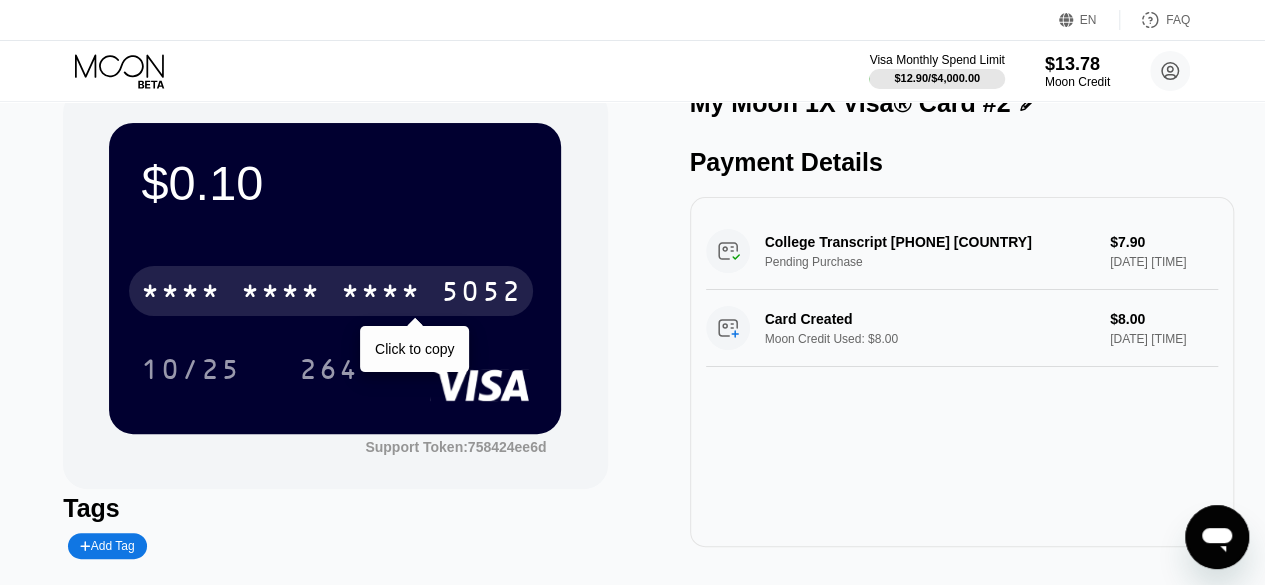scroll, scrollTop: 18, scrollLeft: 0, axis: vertical 